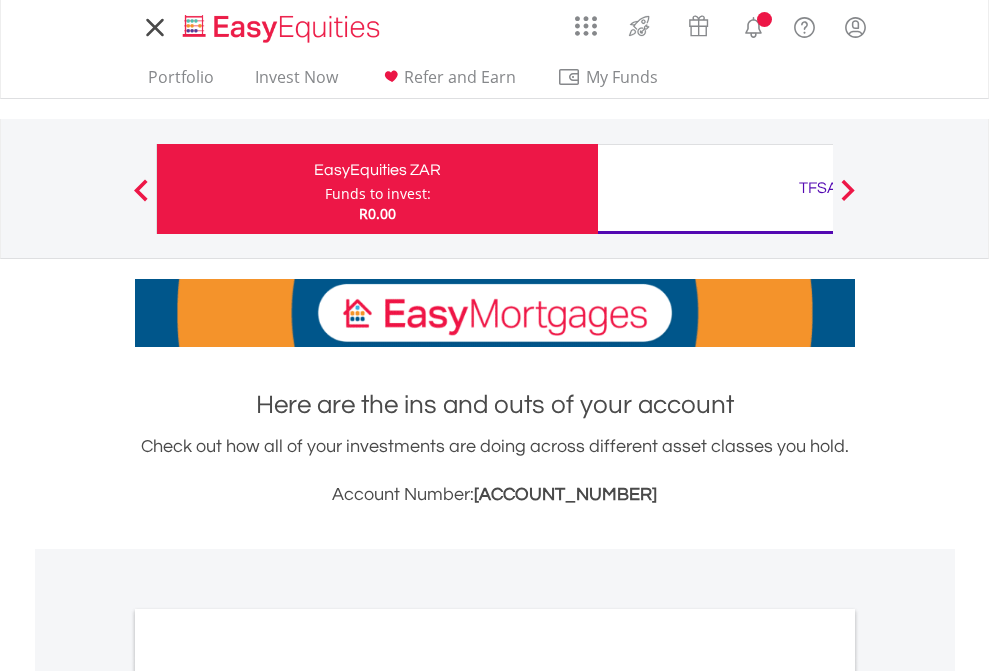scroll, scrollTop: 0, scrollLeft: 0, axis: both 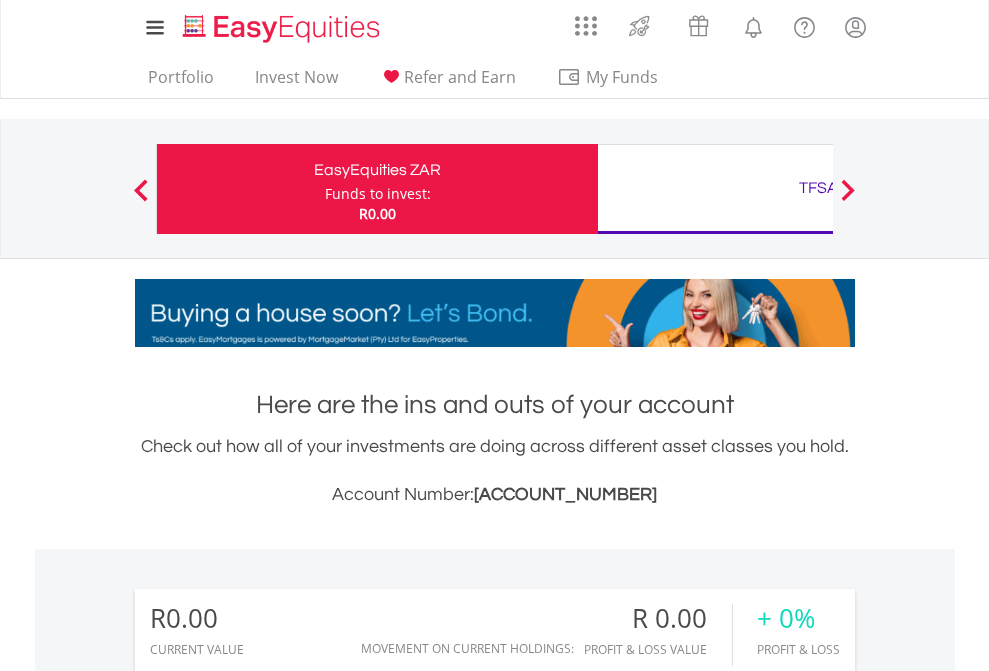 click on "Funds to invest:" at bounding box center (378, 194) 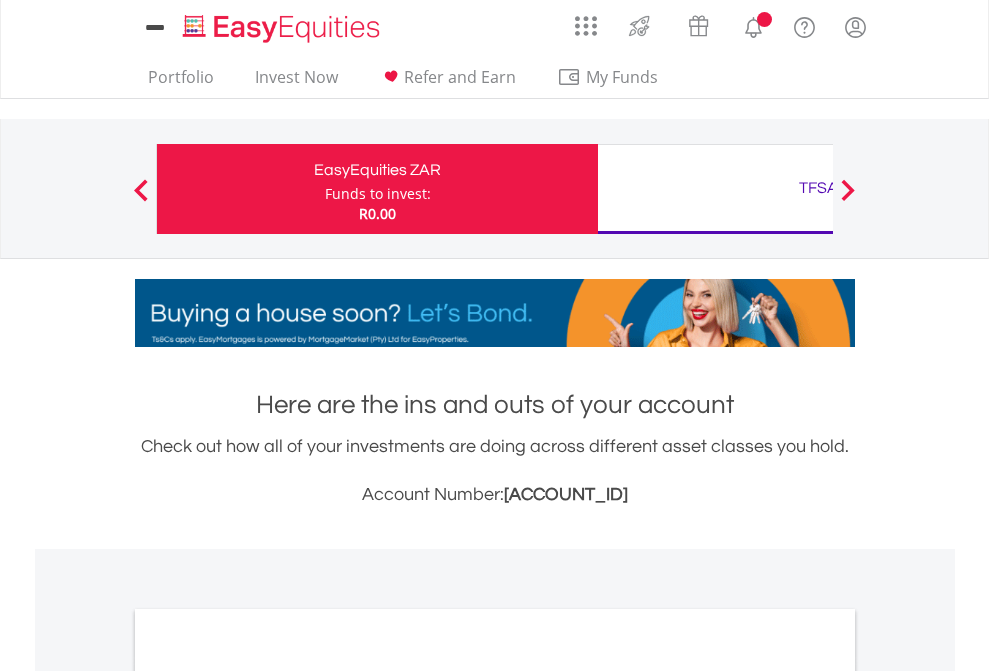 scroll, scrollTop: 0, scrollLeft: 0, axis: both 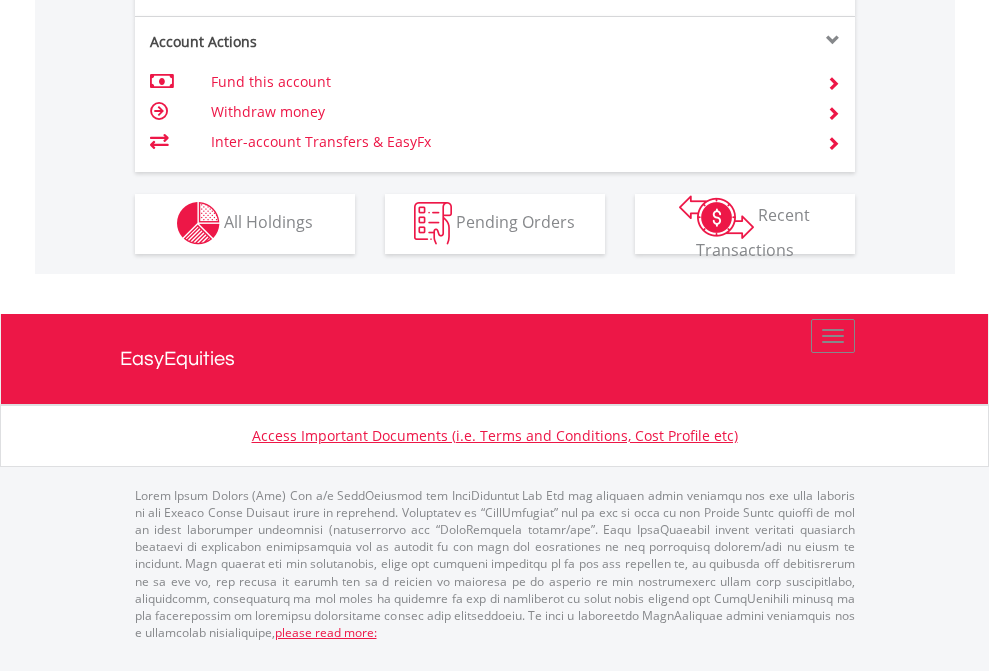 click on "Investment types" at bounding box center [706, -353] 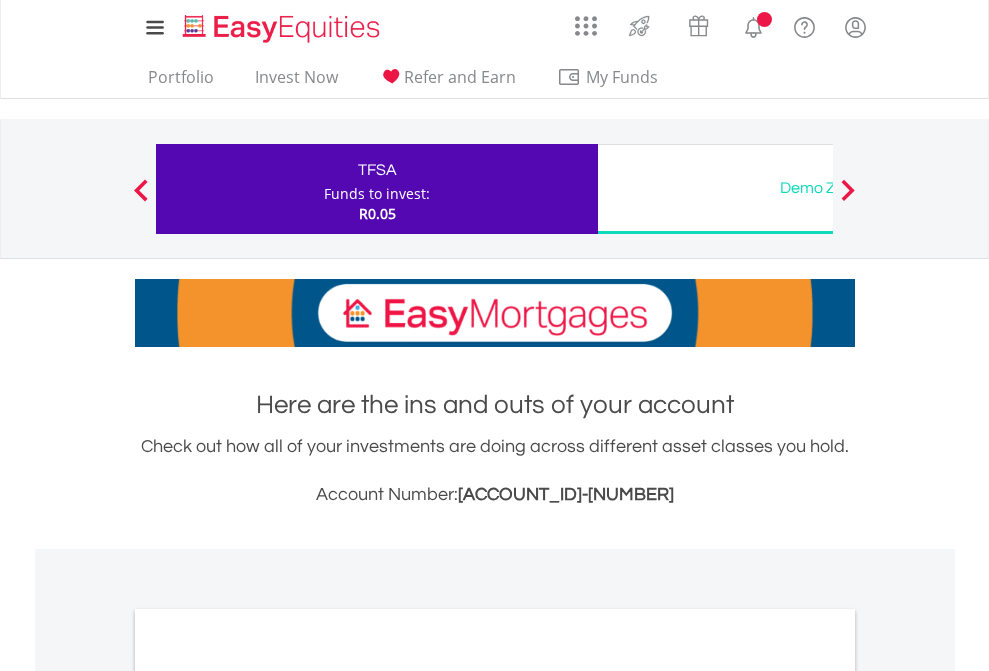 scroll, scrollTop: 0, scrollLeft: 0, axis: both 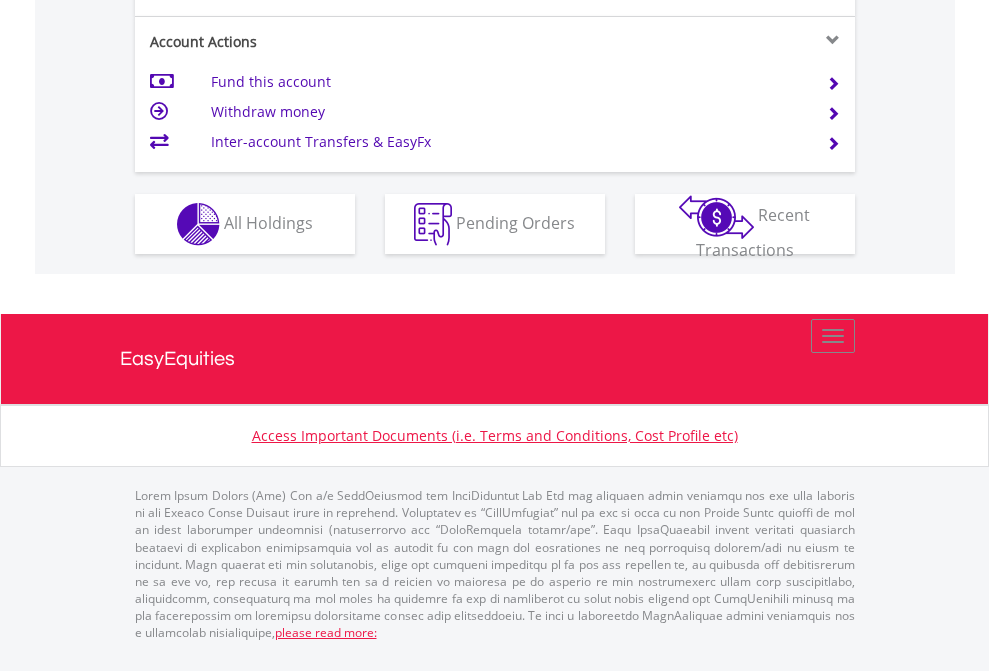 click on "Investment types" at bounding box center [706, -337] 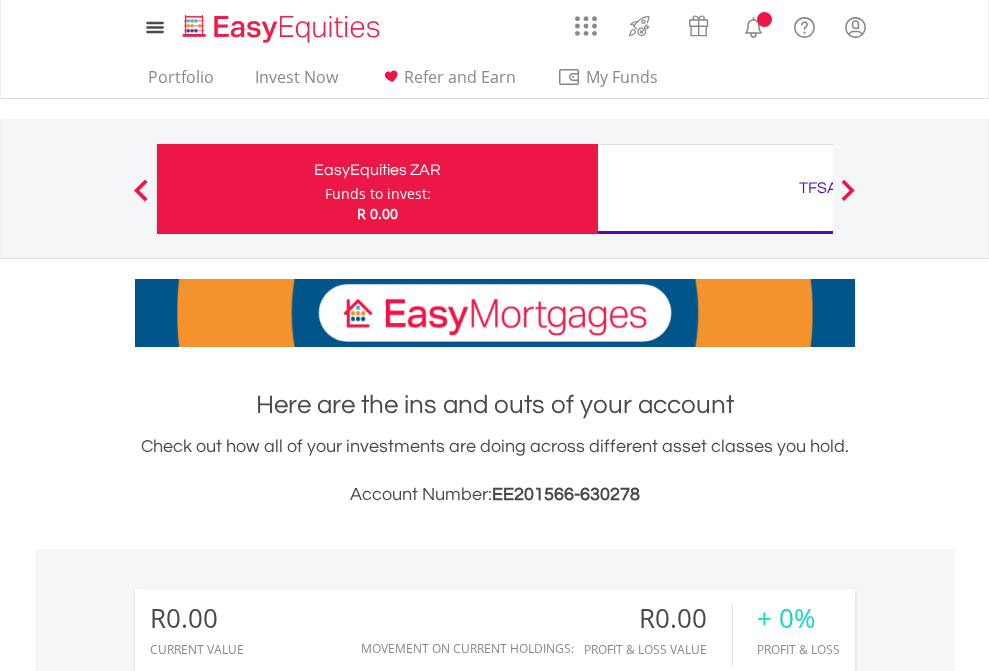 scroll, scrollTop: 1486, scrollLeft: 0, axis: vertical 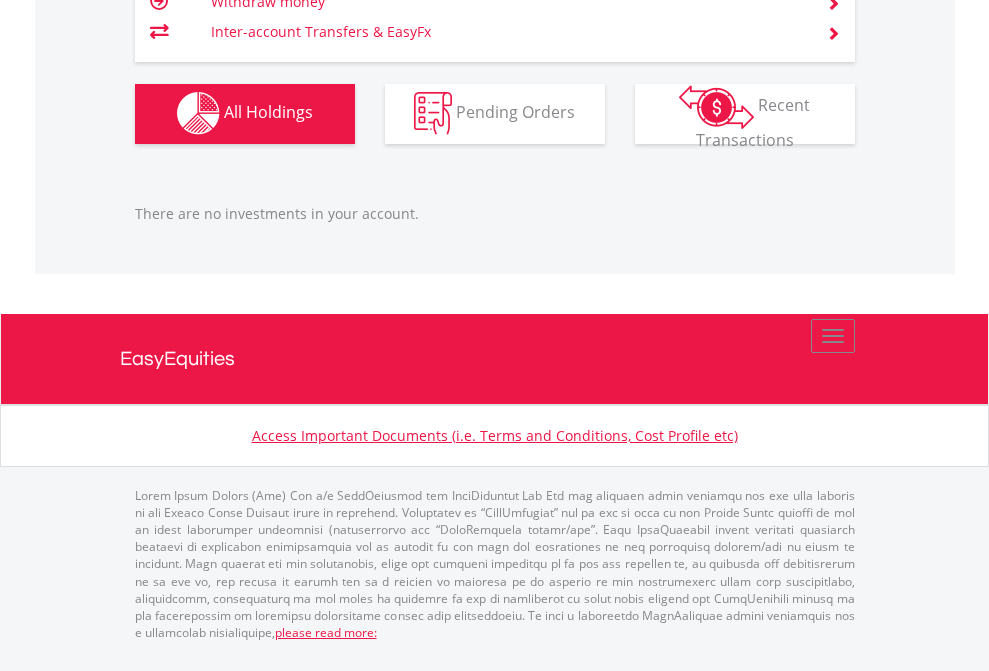 click on "TFSA" at bounding box center (818, -1142) 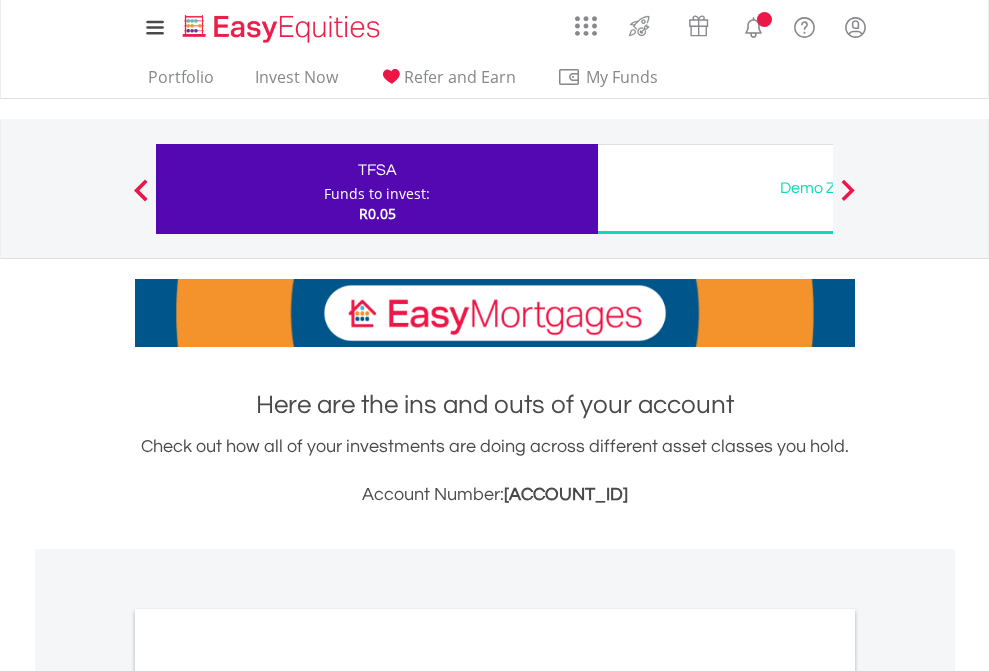 scroll, scrollTop: 0, scrollLeft: 0, axis: both 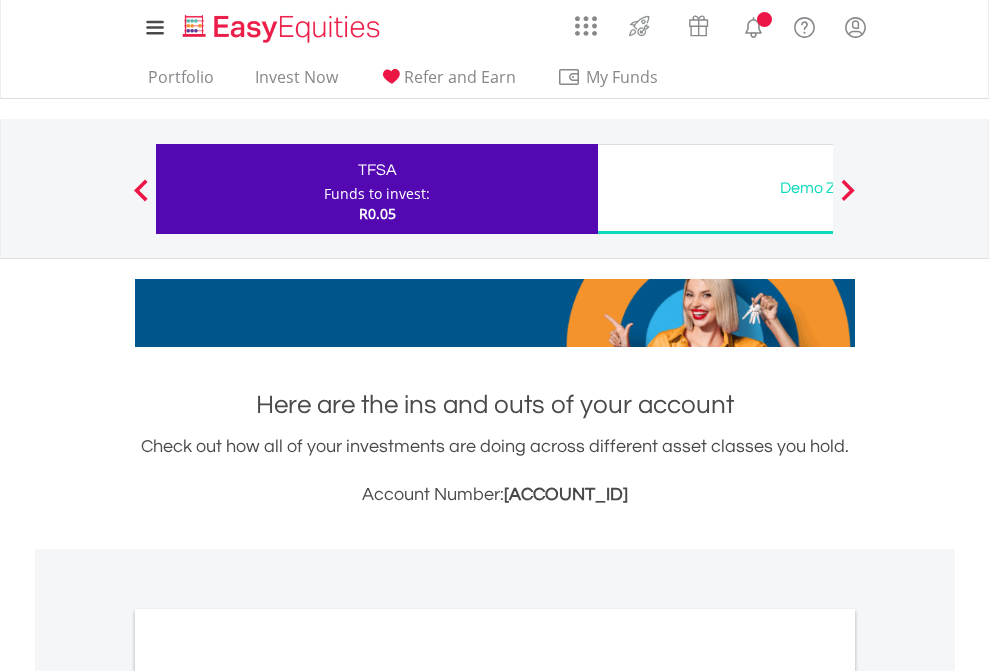 click on "All Holdings" at bounding box center (268, 1096) 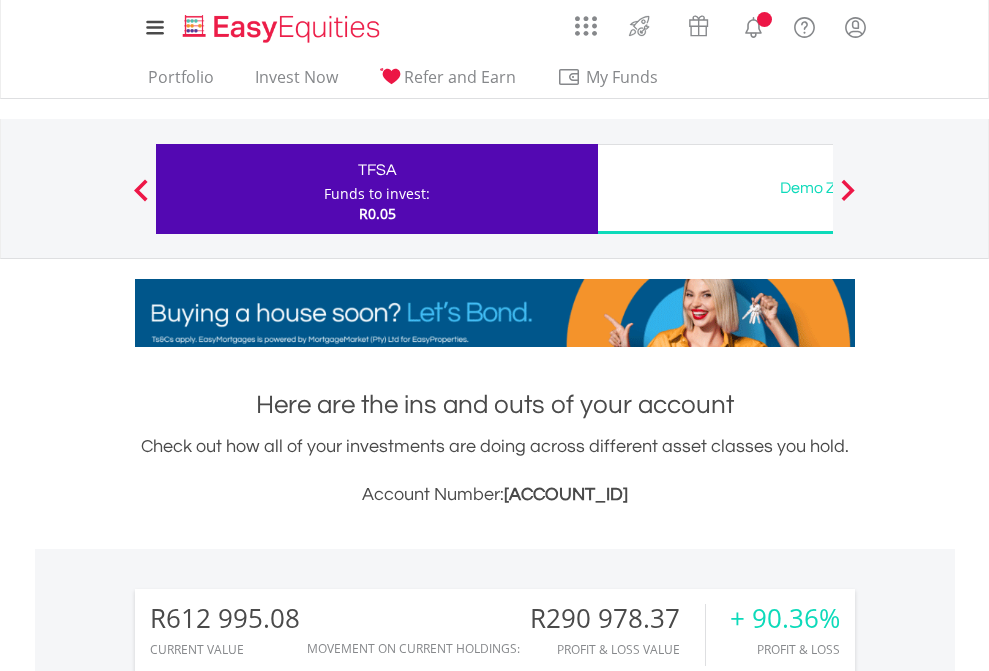 scroll, scrollTop: 1202, scrollLeft: 0, axis: vertical 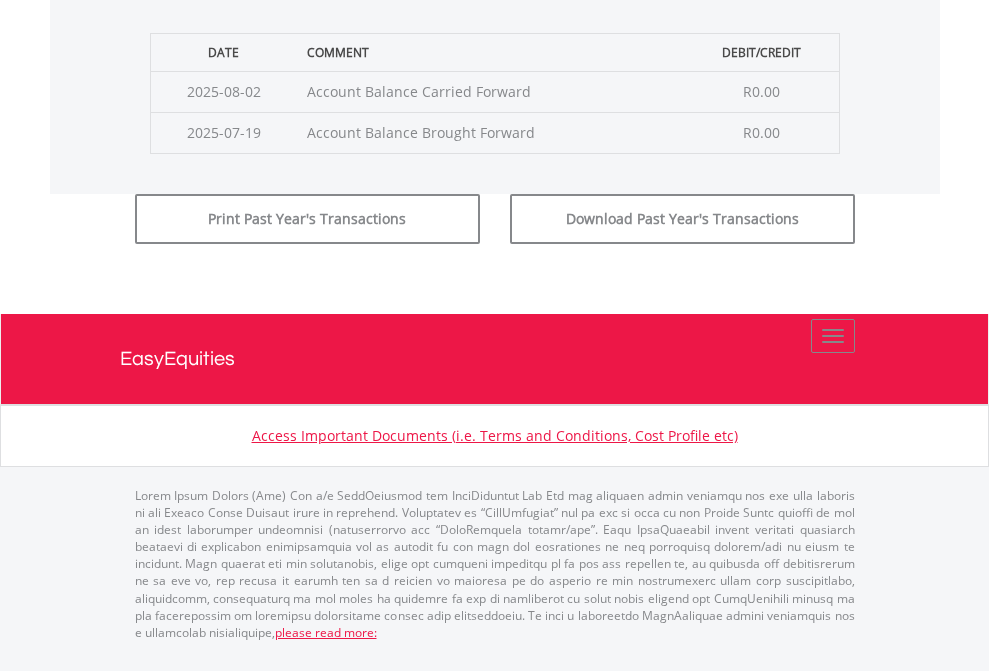 click on "Submit" at bounding box center (714, -183) 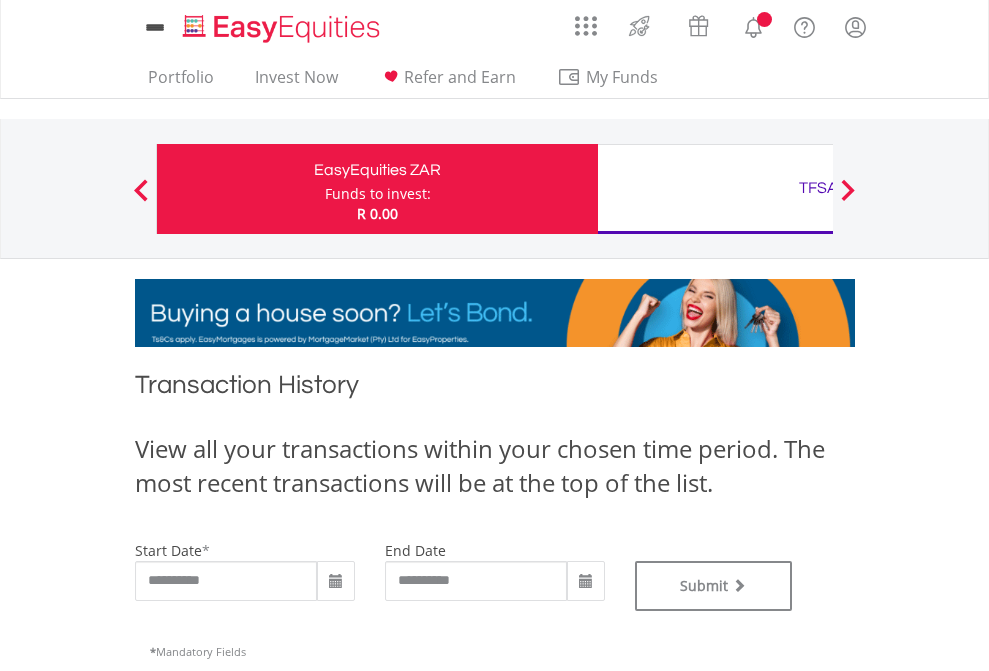 scroll, scrollTop: 0, scrollLeft: 0, axis: both 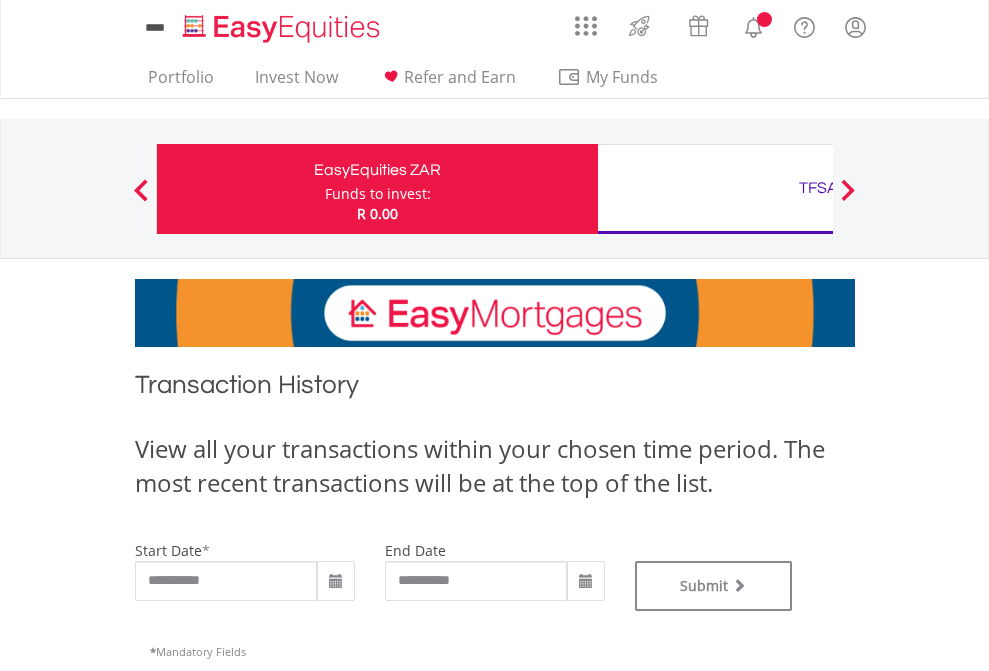 click on "TFSA" at bounding box center [818, 188] 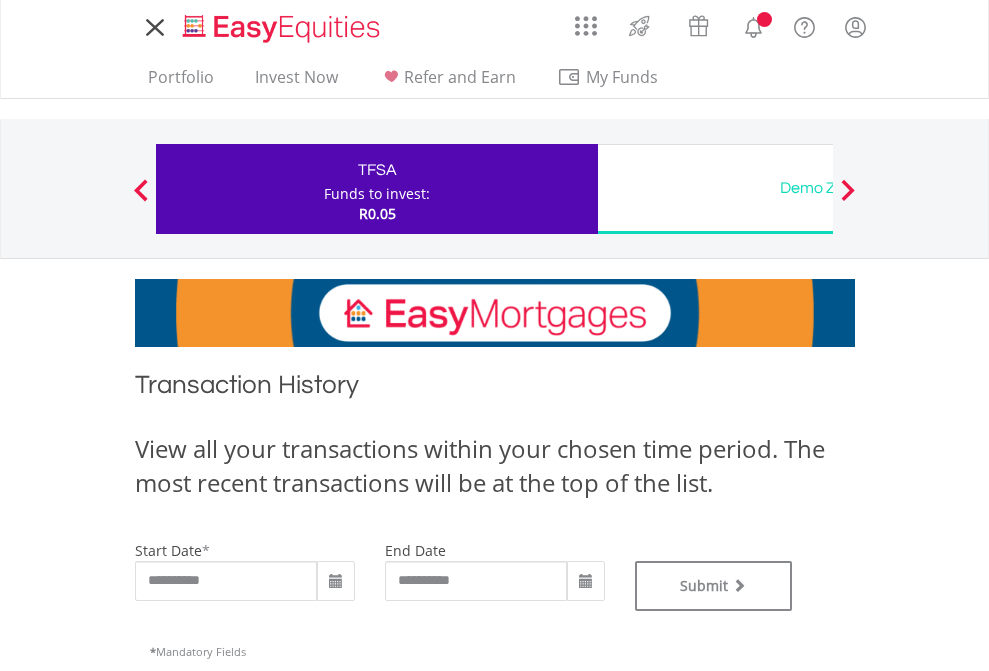 scroll, scrollTop: 0, scrollLeft: 0, axis: both 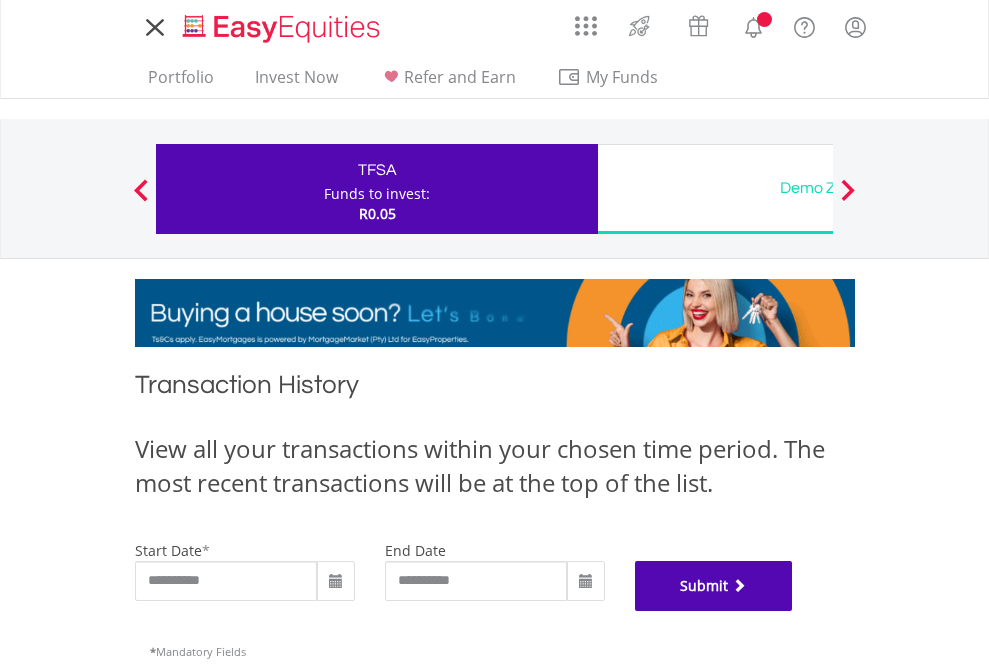 click on "Submit" at bounding box center (714, 586) 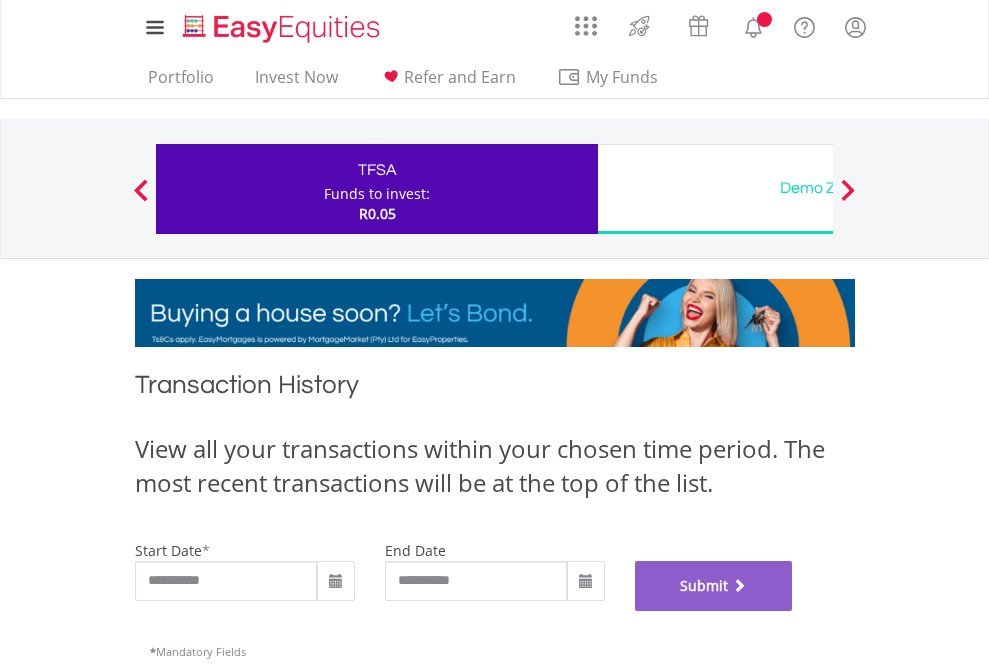 scroll, scrollTop: 811, scrollLeft: 0, axis: vertical 